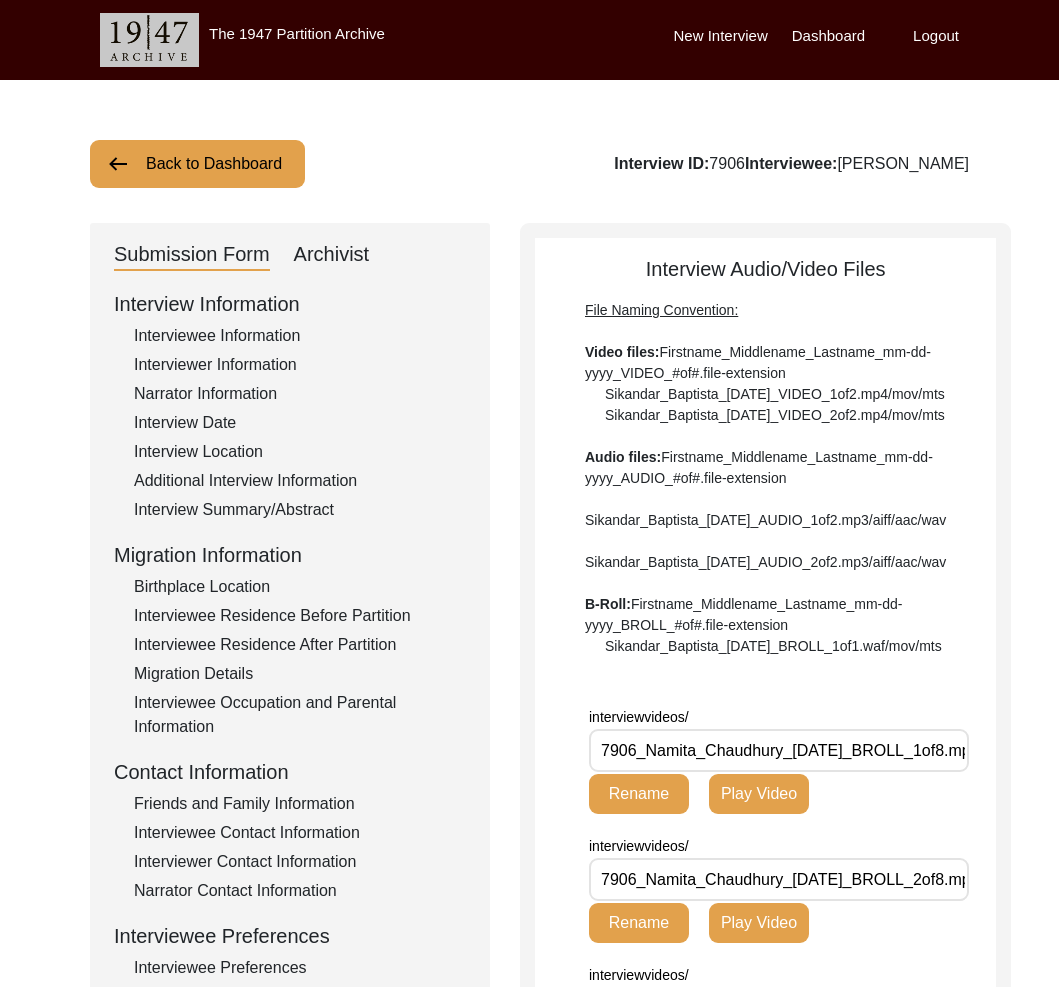 scroll, scrollTop: 0, scrollLeft: 0, axis: both 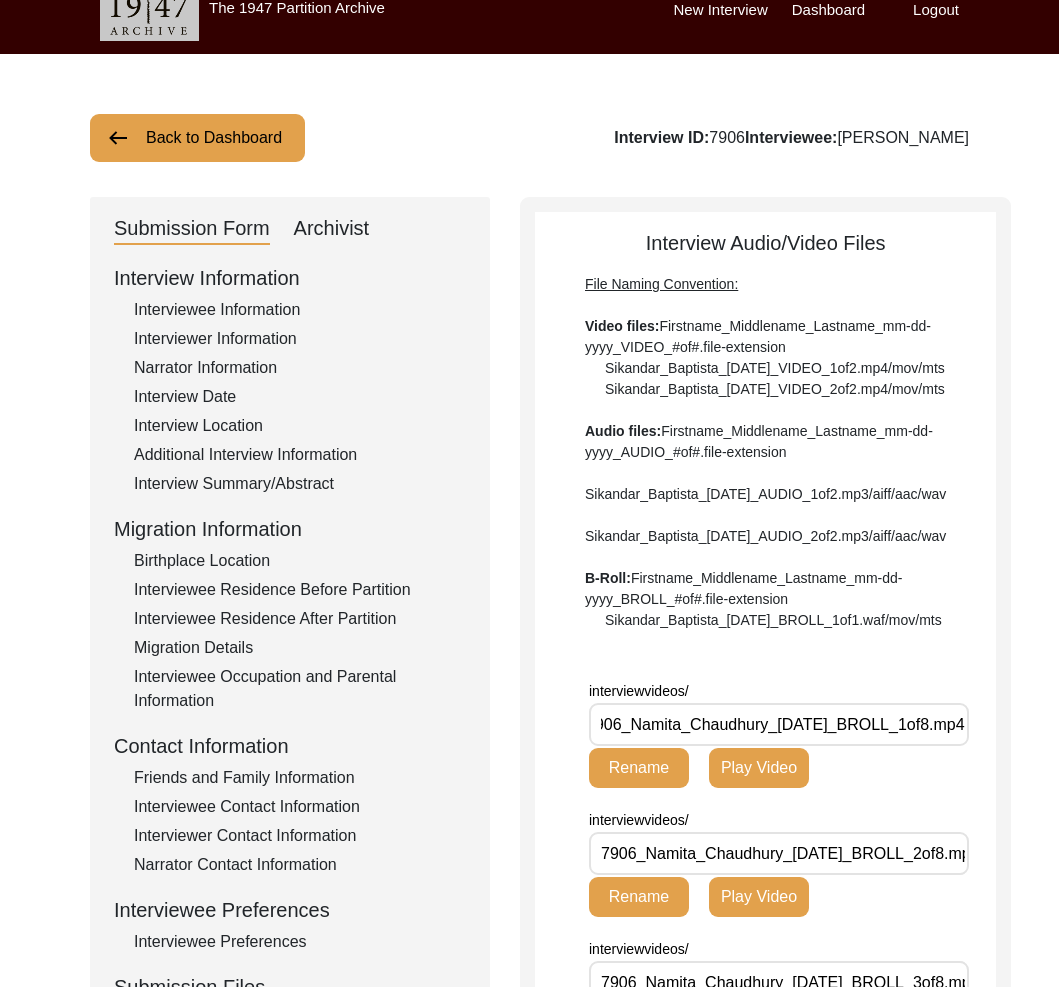 click on "Interview Information   Interviewee Information   Interviewer Information   Narrator Information   Interview Date   Interview Location   Additional Interview Information   Interview Summary/Abstract   Migration Information   Birthplace Location   Interviewee Residence Before Partition   Interviewee Residence After Partition   Migration Details   Interviewee Occupation and Parental Information   Contact Information   Friends and Family Information   Interviewee Contact Information   Interviewer Contact Information   Narrator Contact Information   Interviewee Preferences   Interviewee Preferences   Submission Files   Interview Audio/Video Files   Interview Photo Files   Signed Release Form   Other Files" 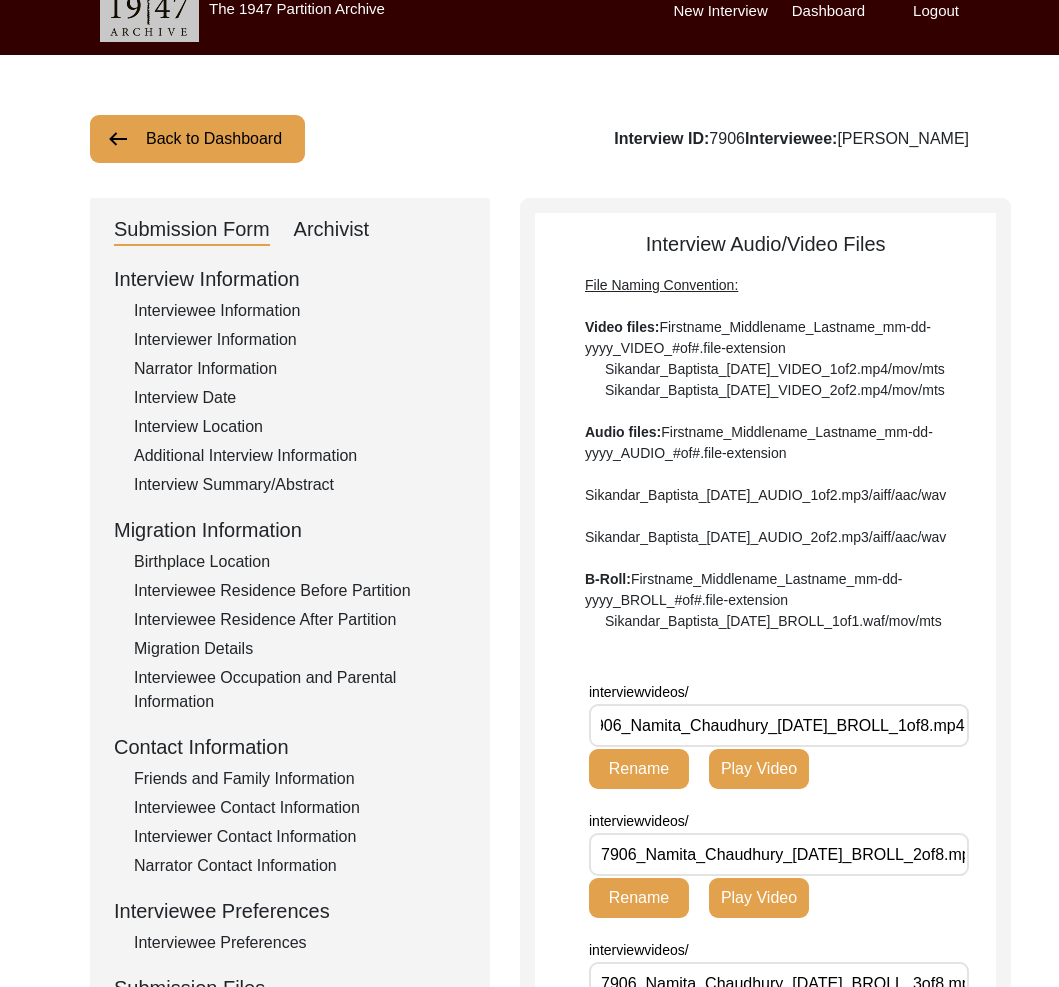 click on "Friends and Family Information" 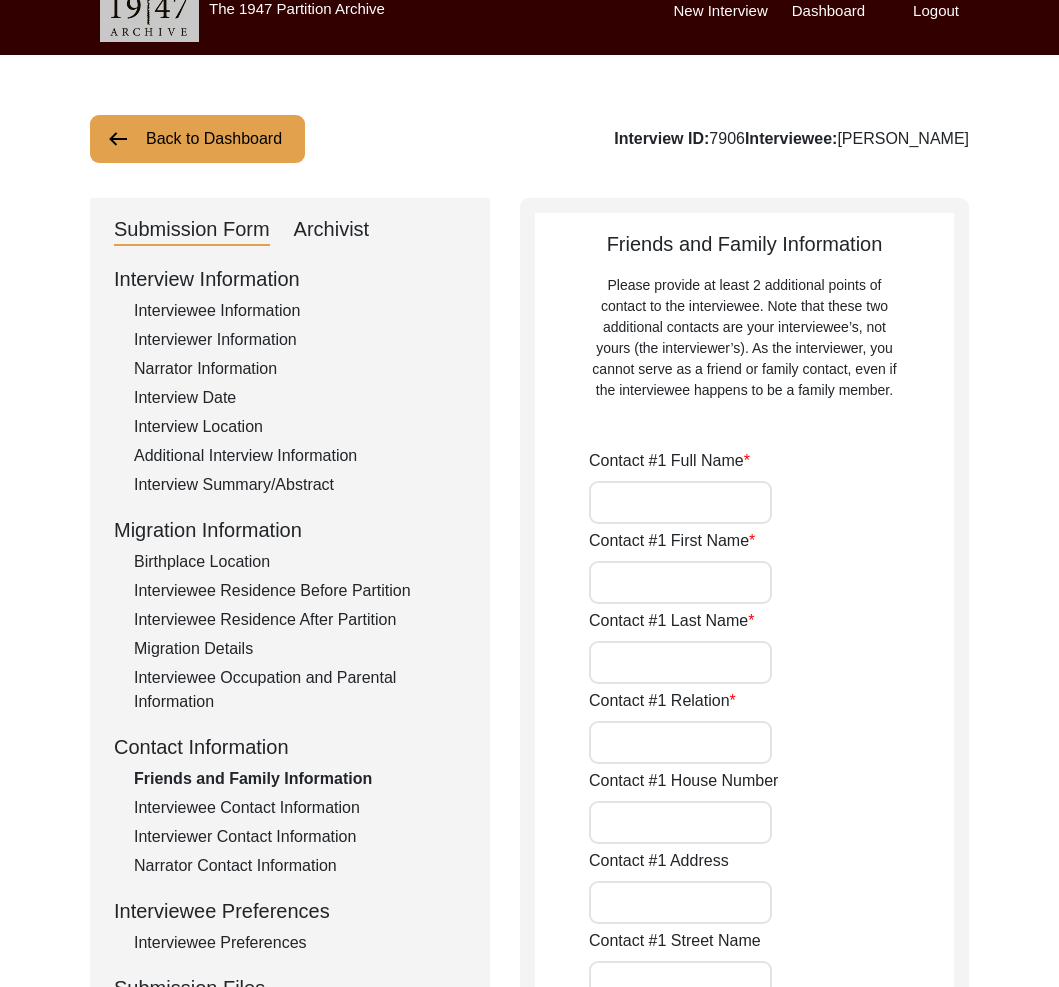 type on "[PERSON_NAME]" 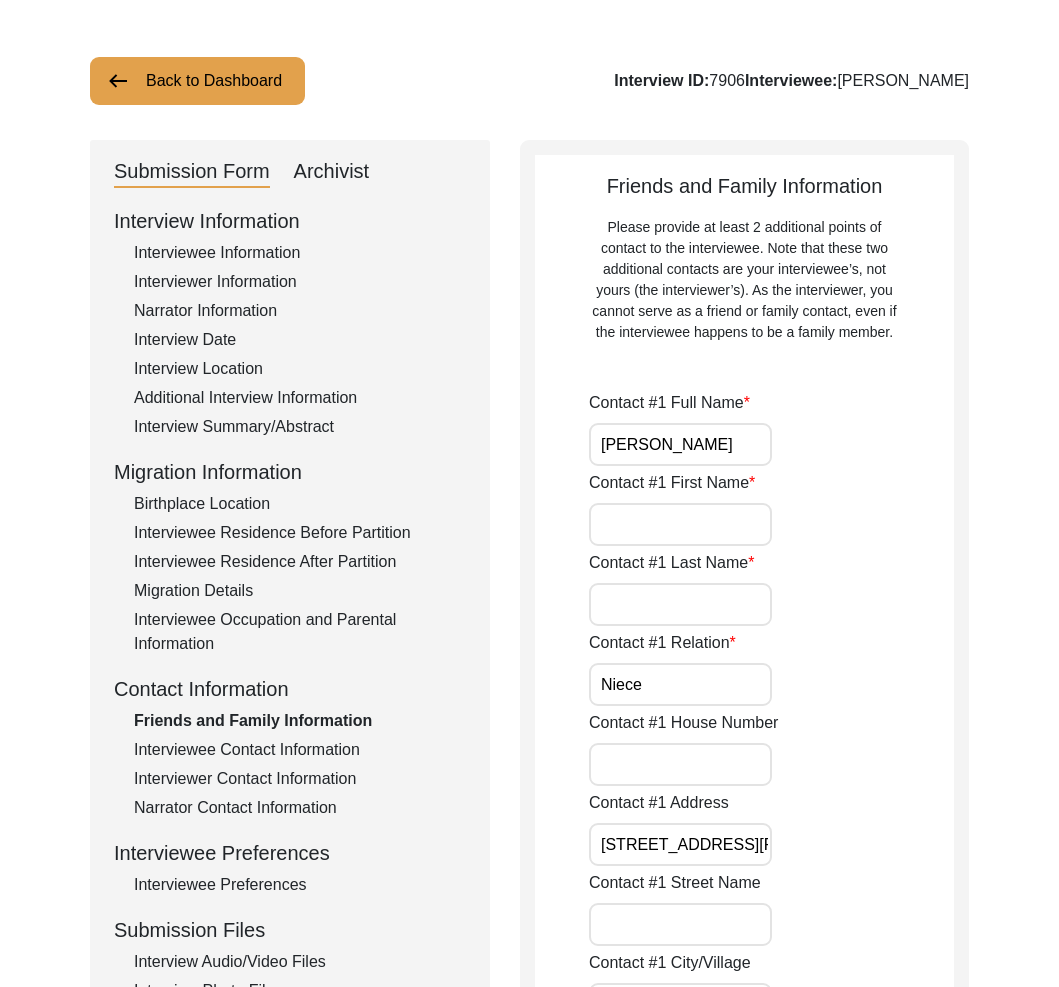 scroll, scrollTop: 0, scrollLeft: 0, axis: both 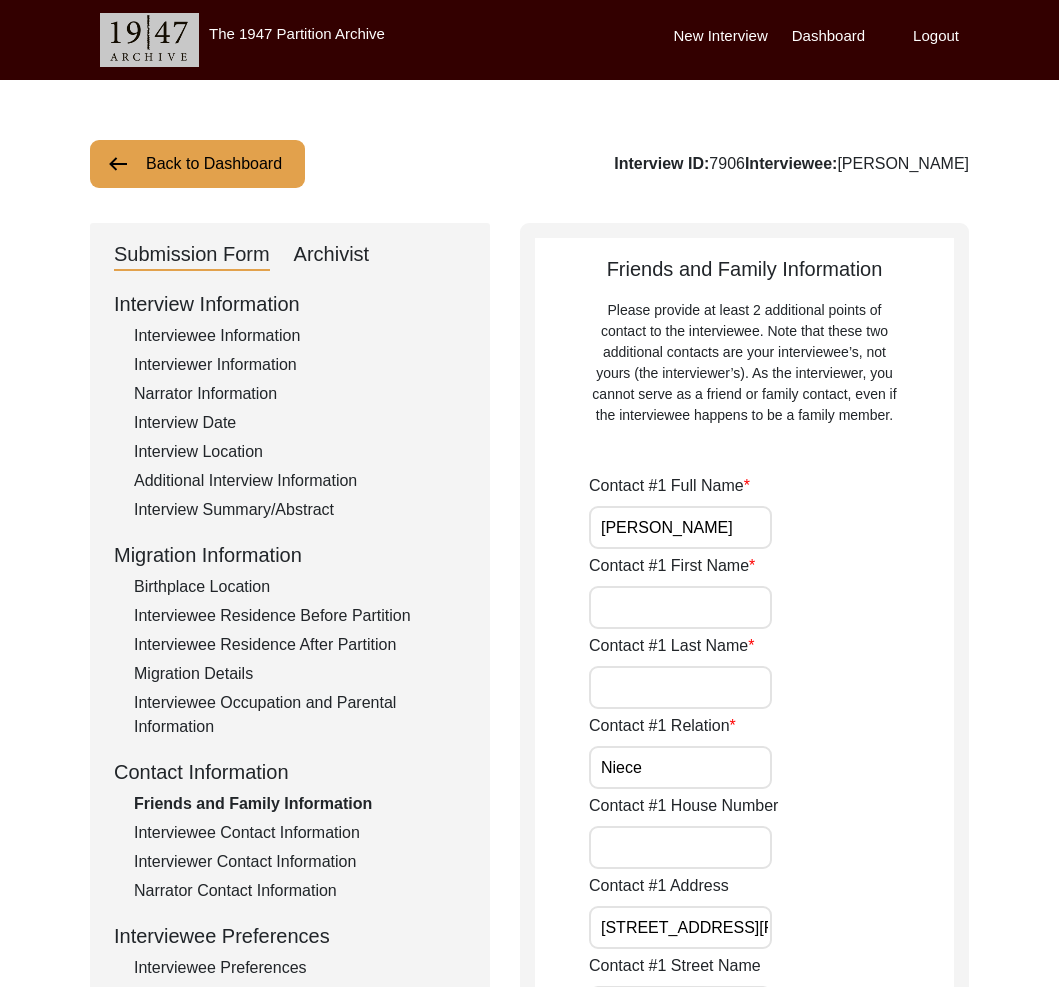 click on "Interviewer Information" 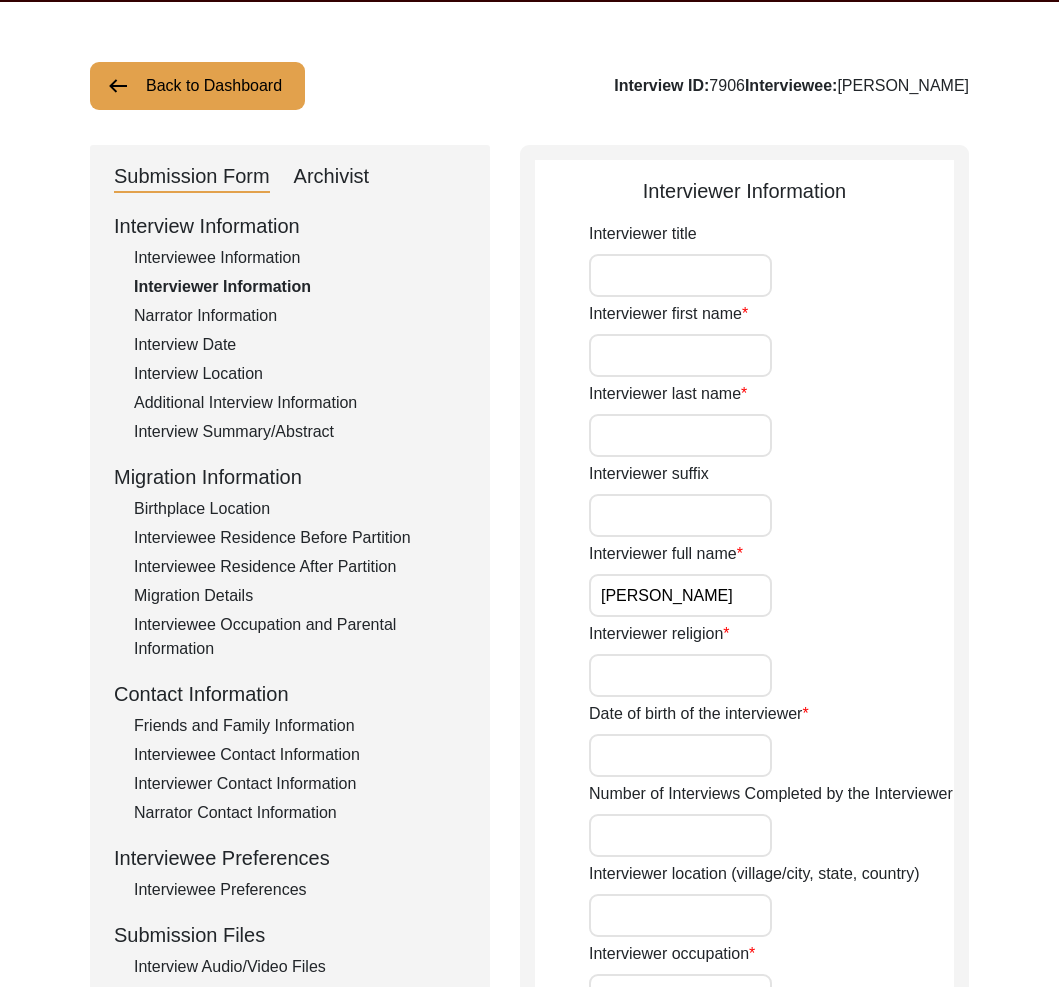 scroll, scrollTop: 72, scrollLeft: 0, axis: vertical 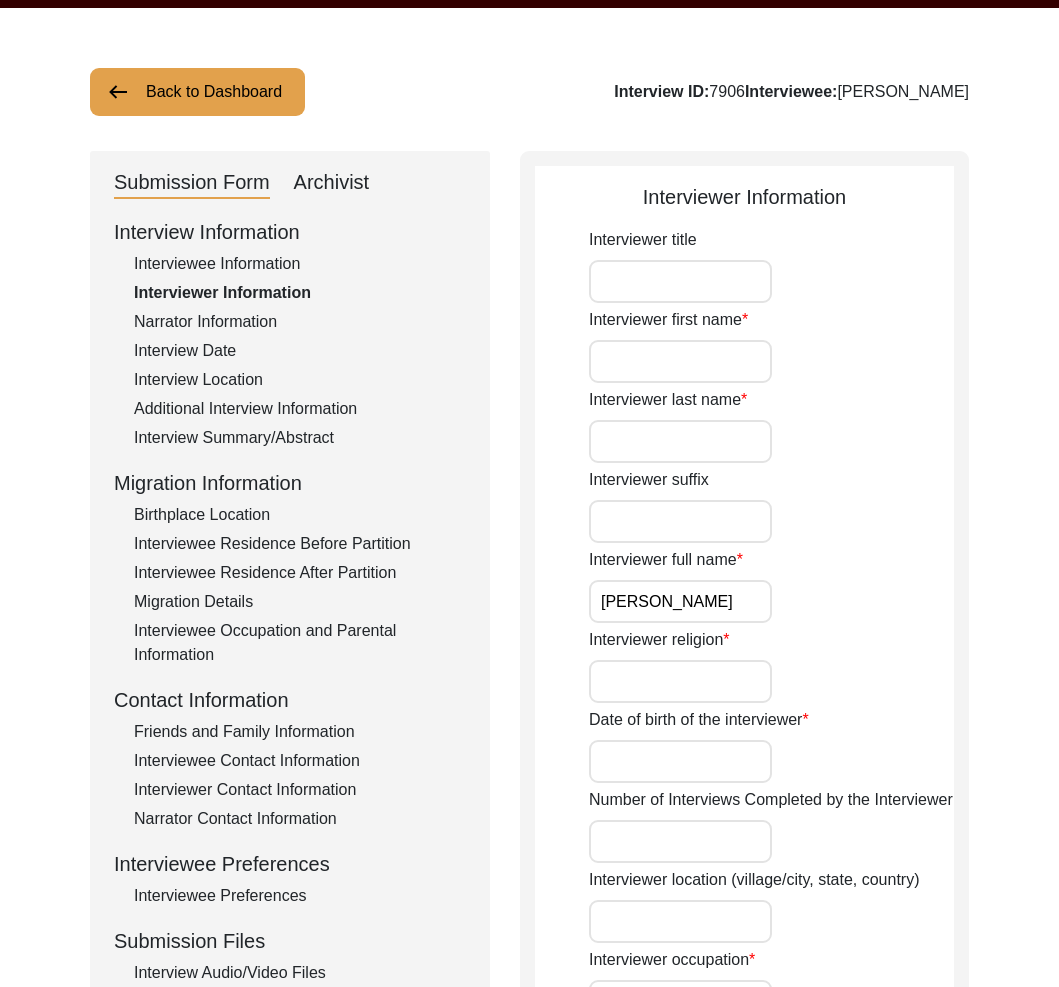 click on "Interview Date" 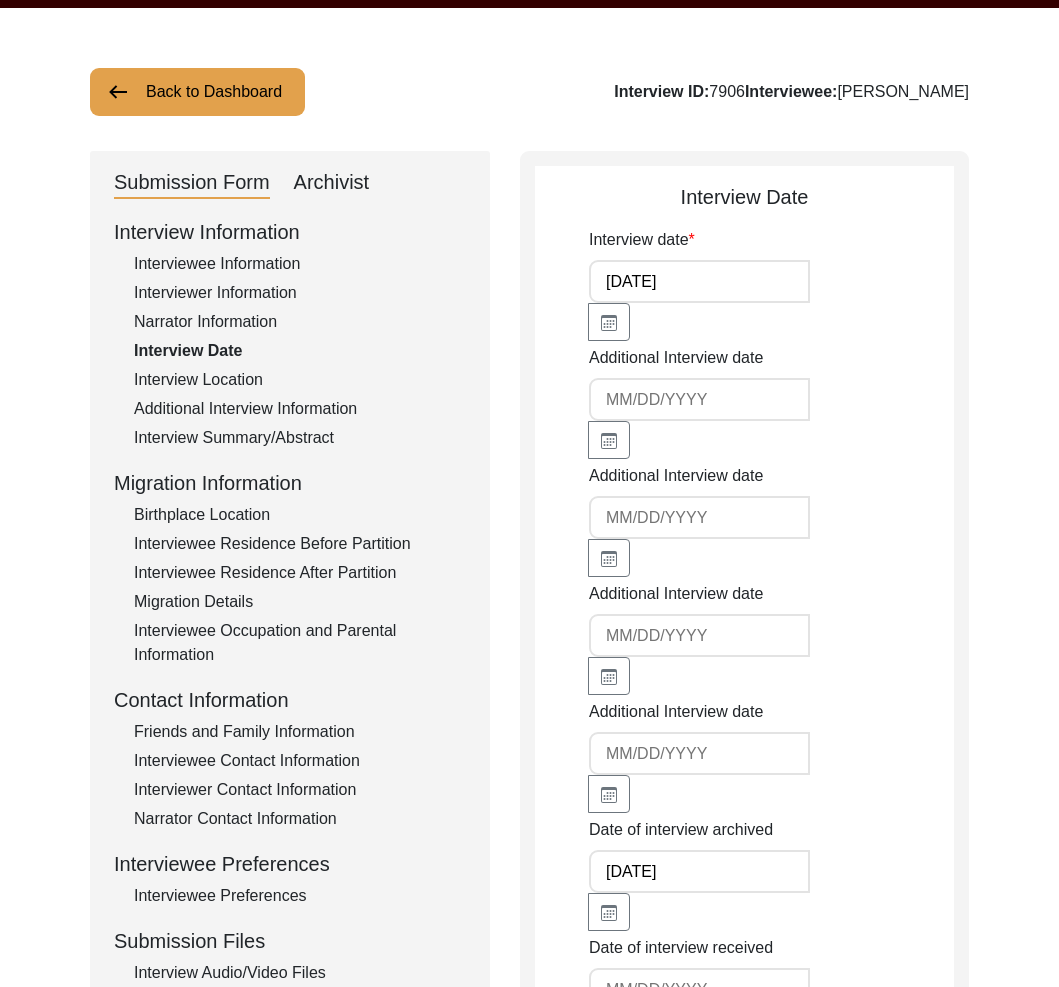 click on "Back to Dashboard" 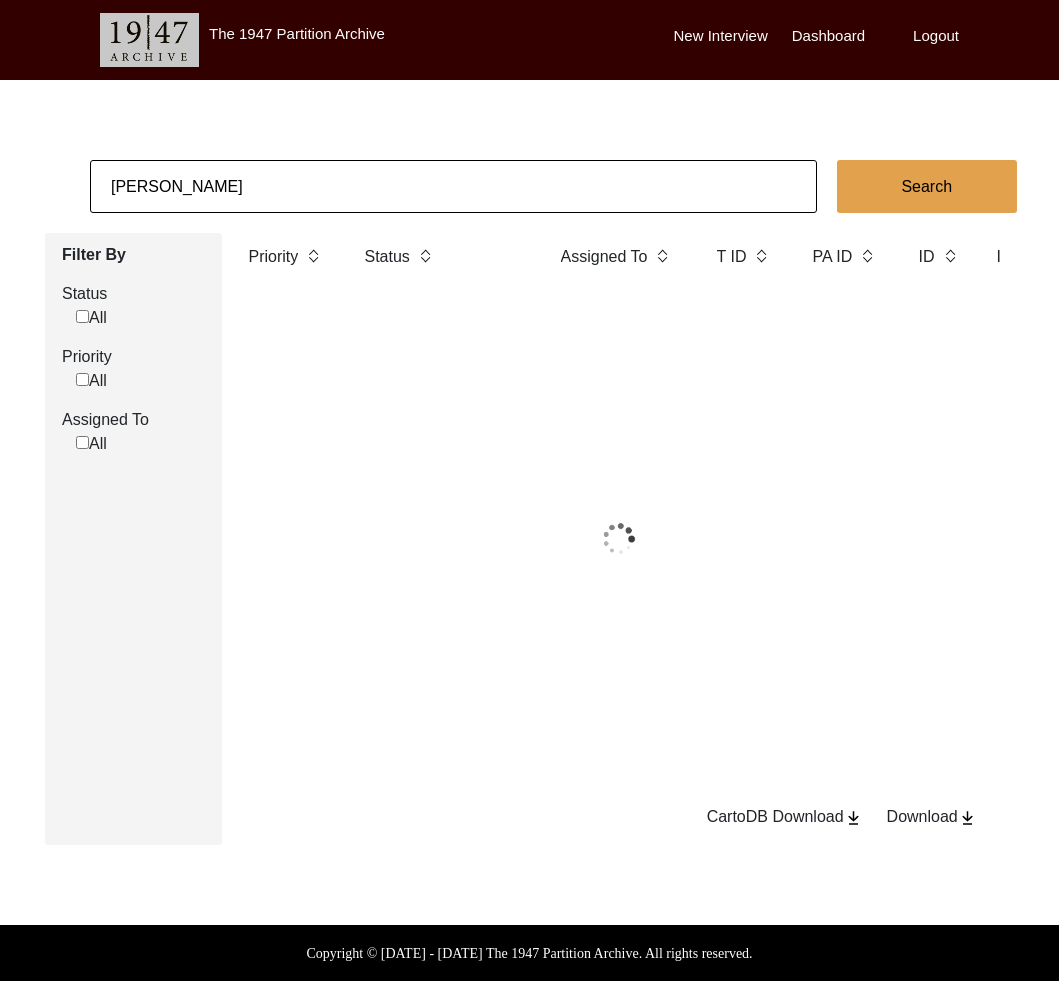 scroll, scrollTop: 72, scrollLeft: 0, axis: vertical 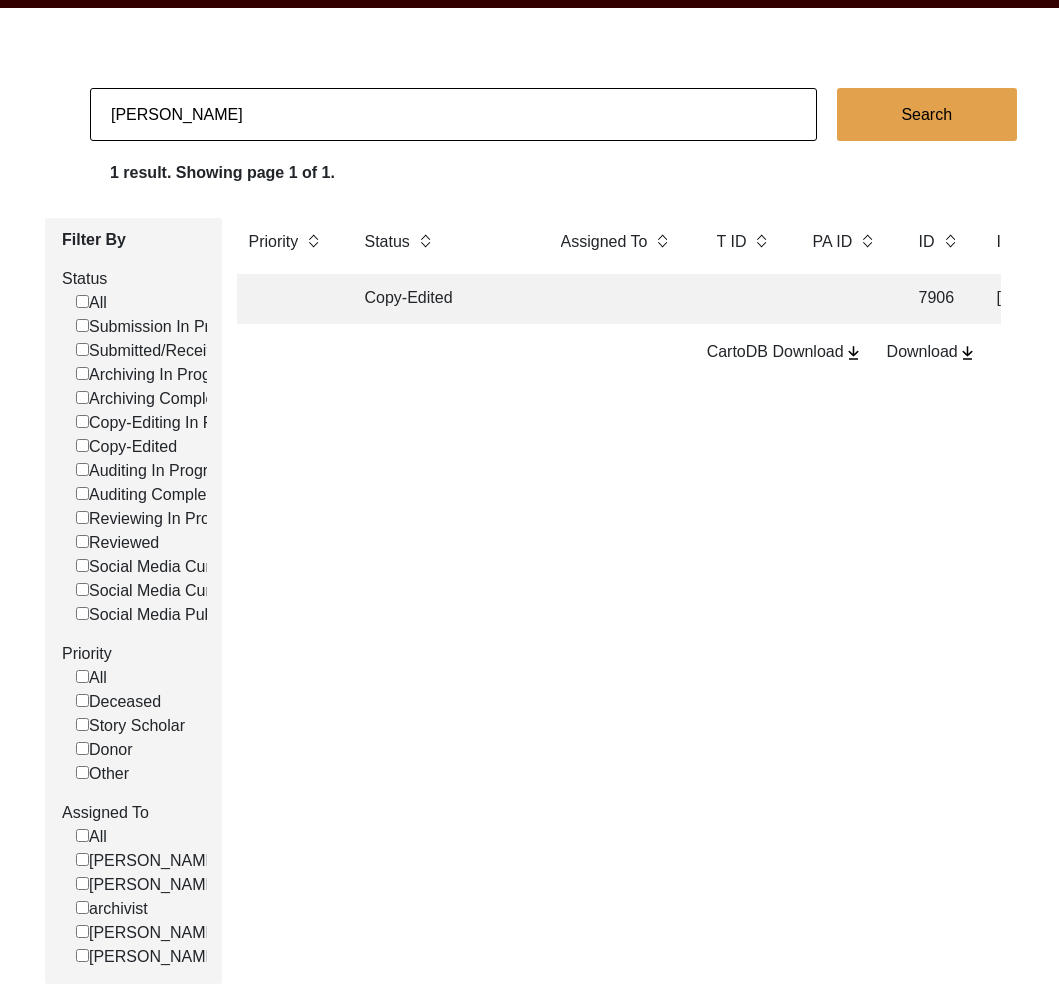 click on "[PERSON_NAME]" 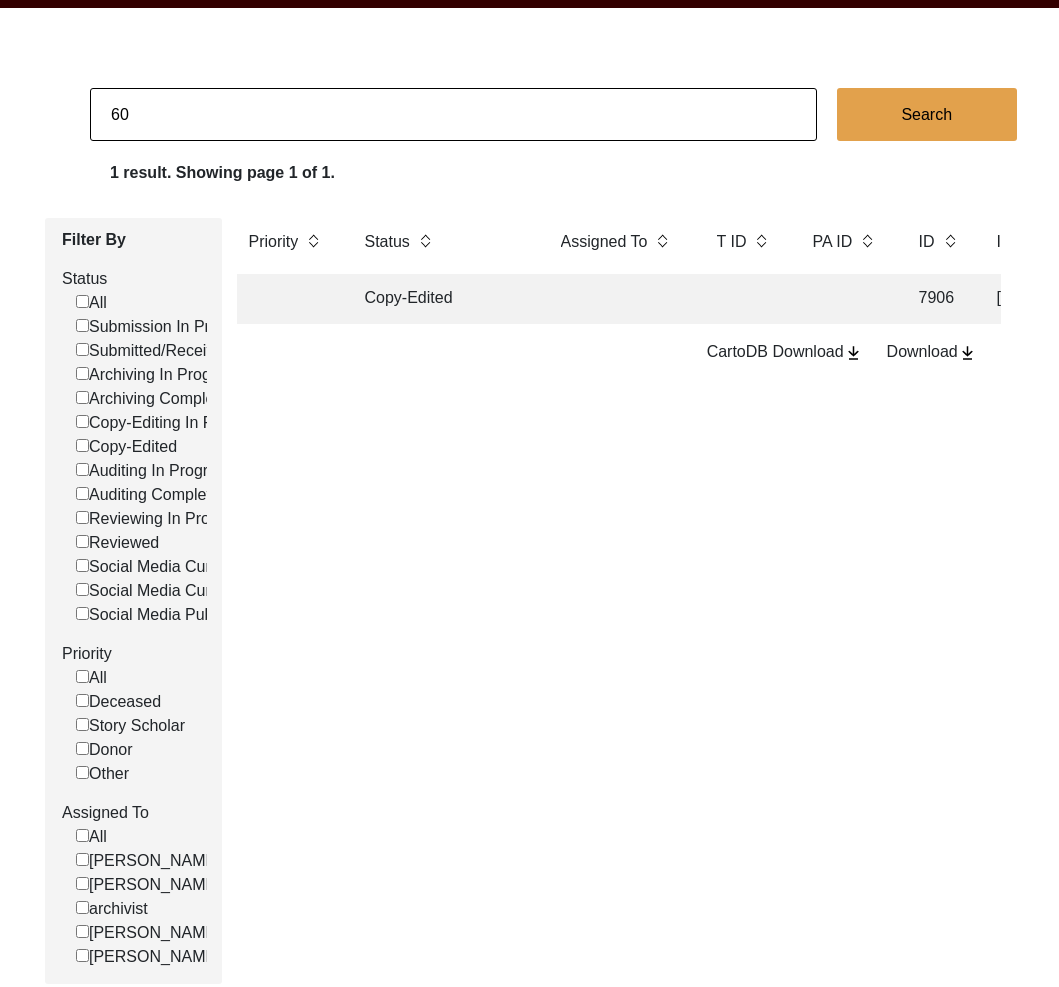 type on "6080" 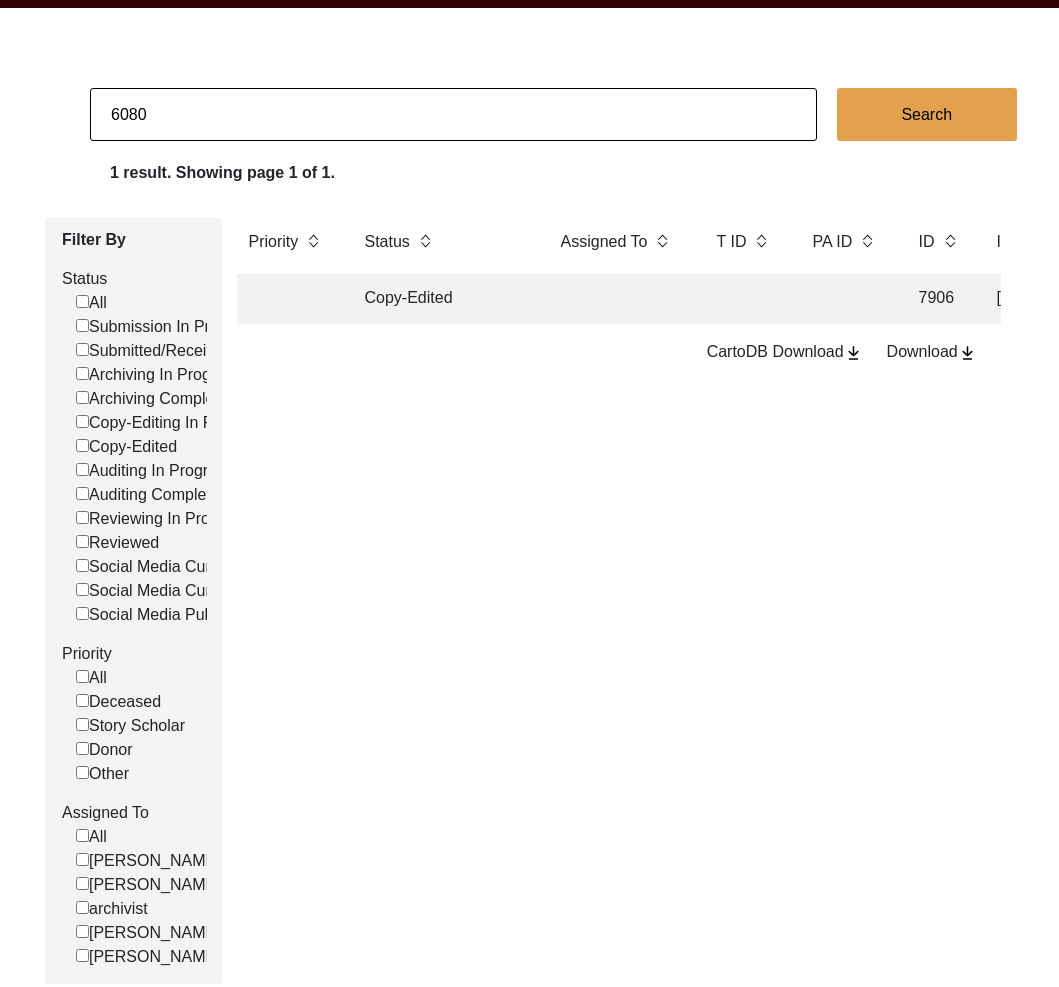 checkbox on "false" 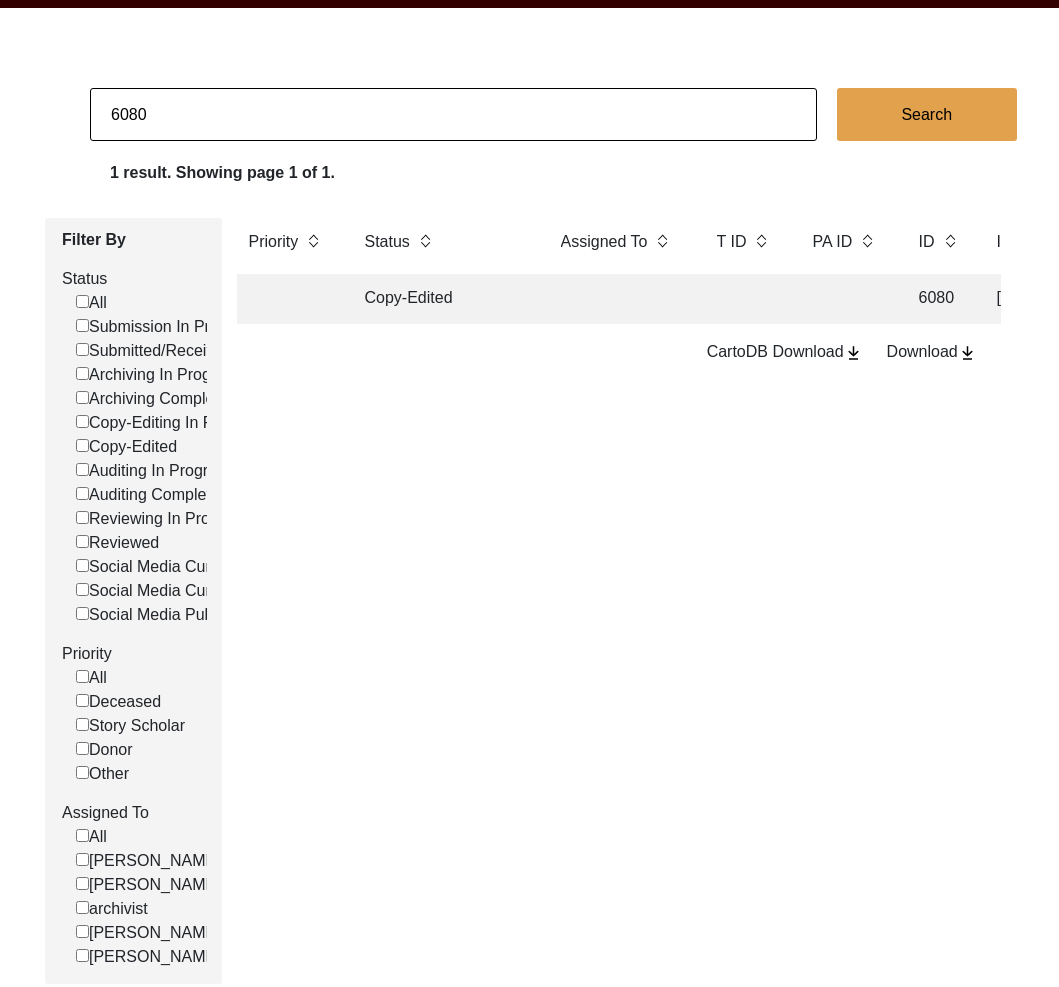 click on "Copy-Edited" 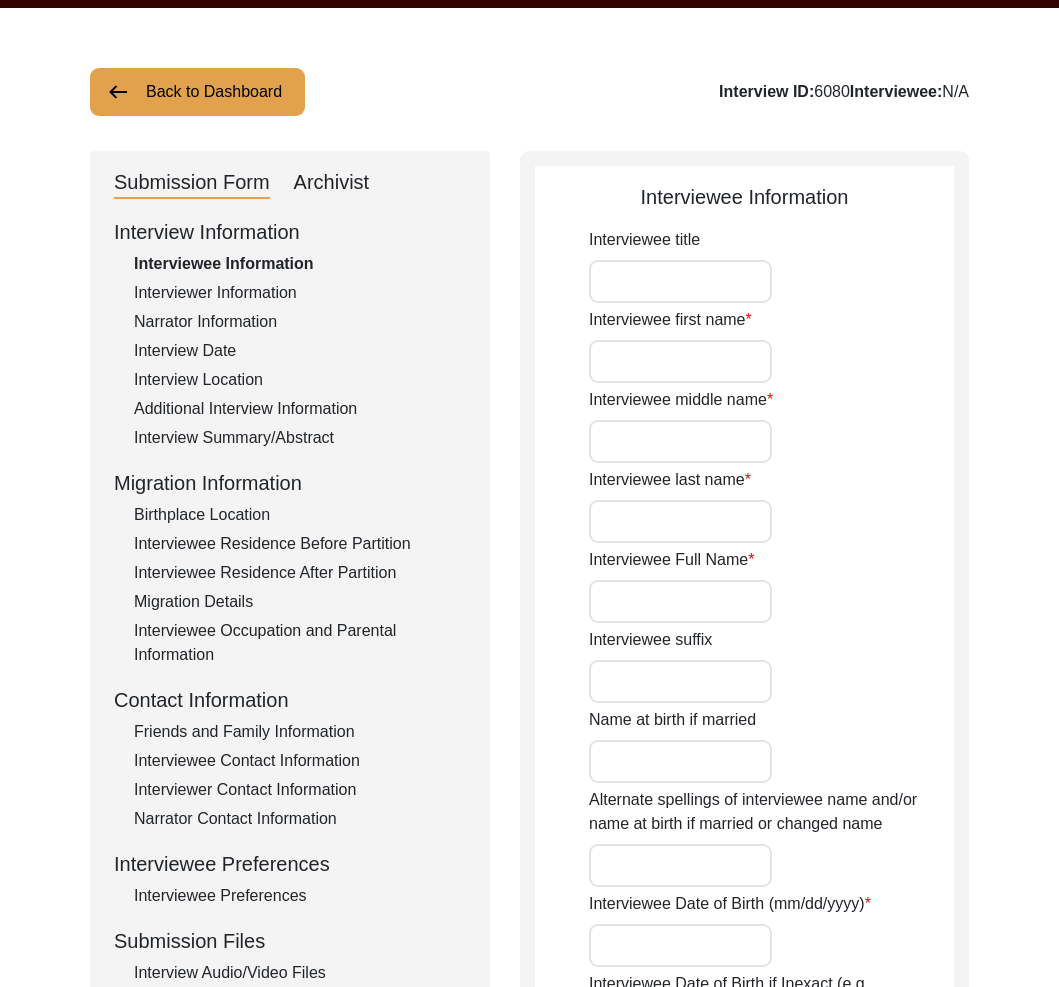 type on "Mr." 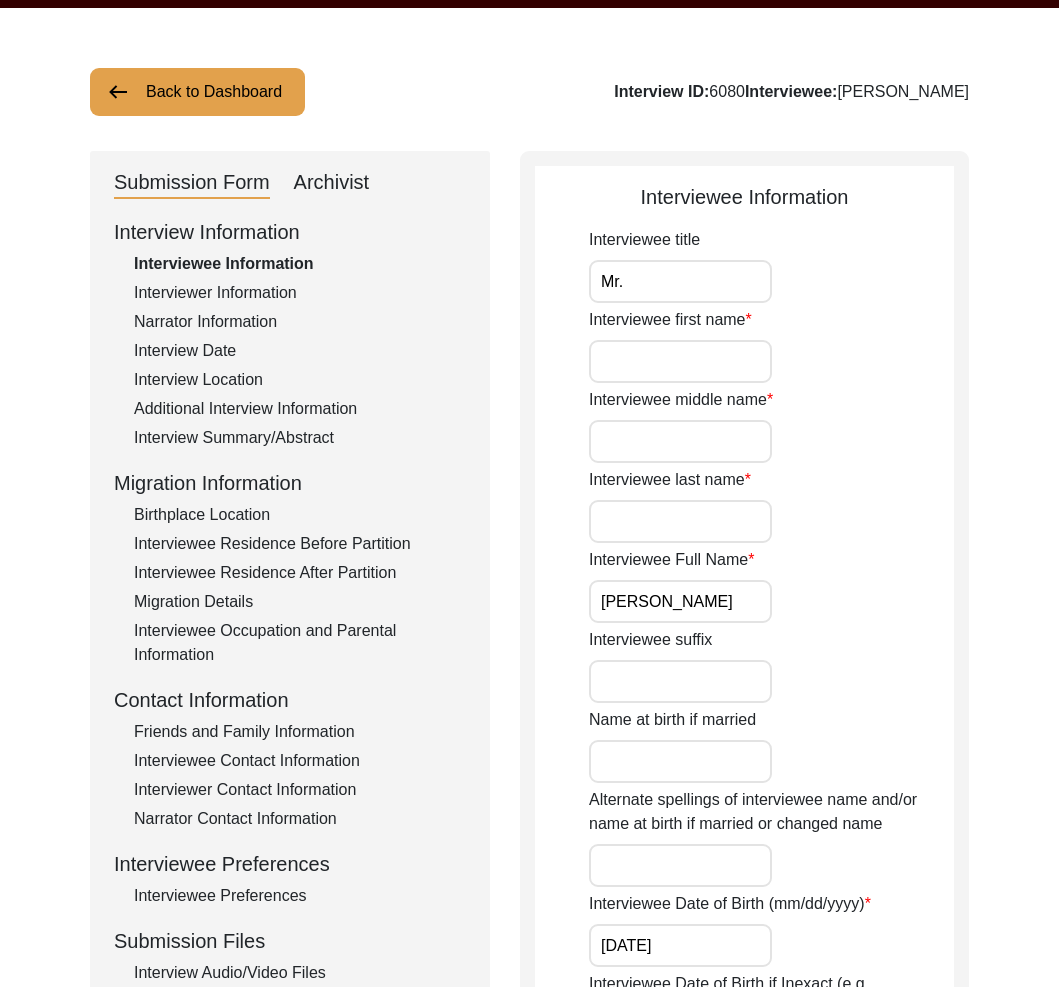 click on "Interviewer Information" 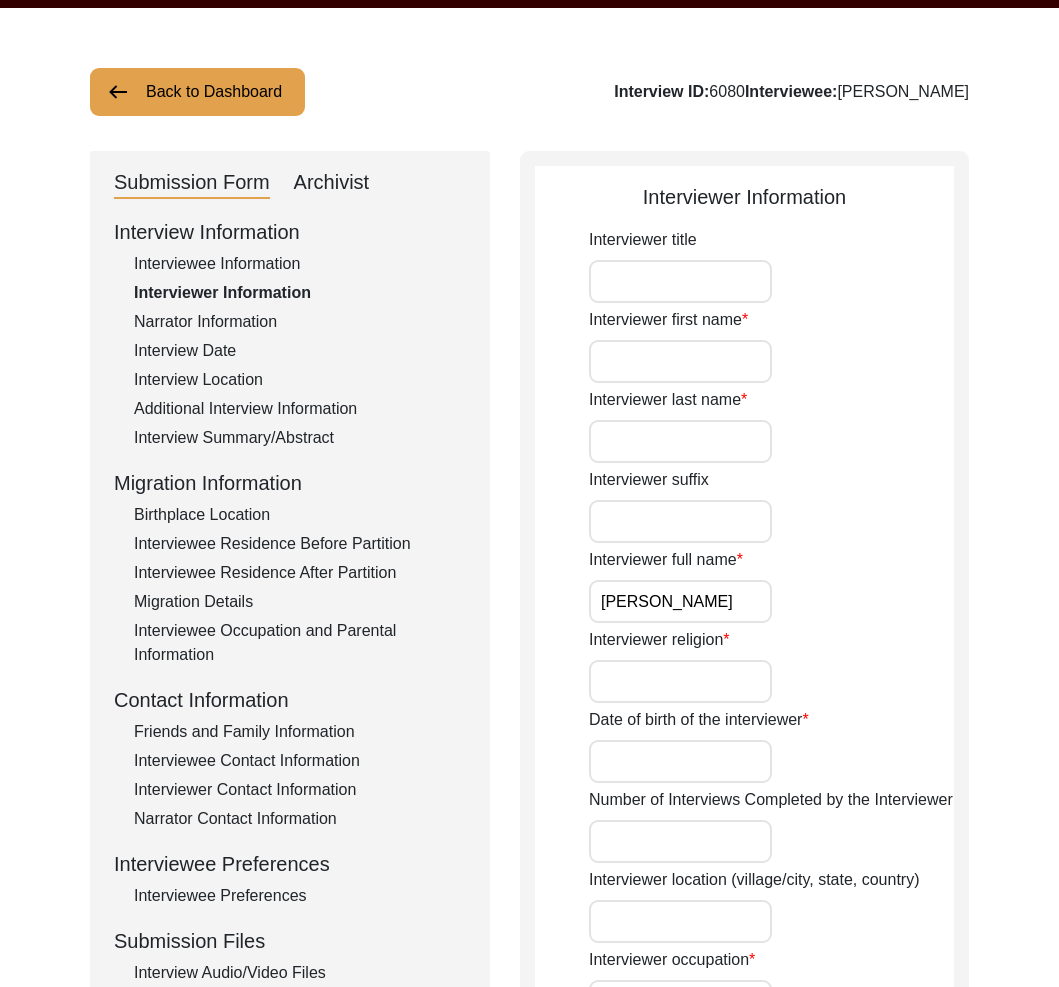 click on "[PERSON_NAME]" at bounding box center (680, 601) 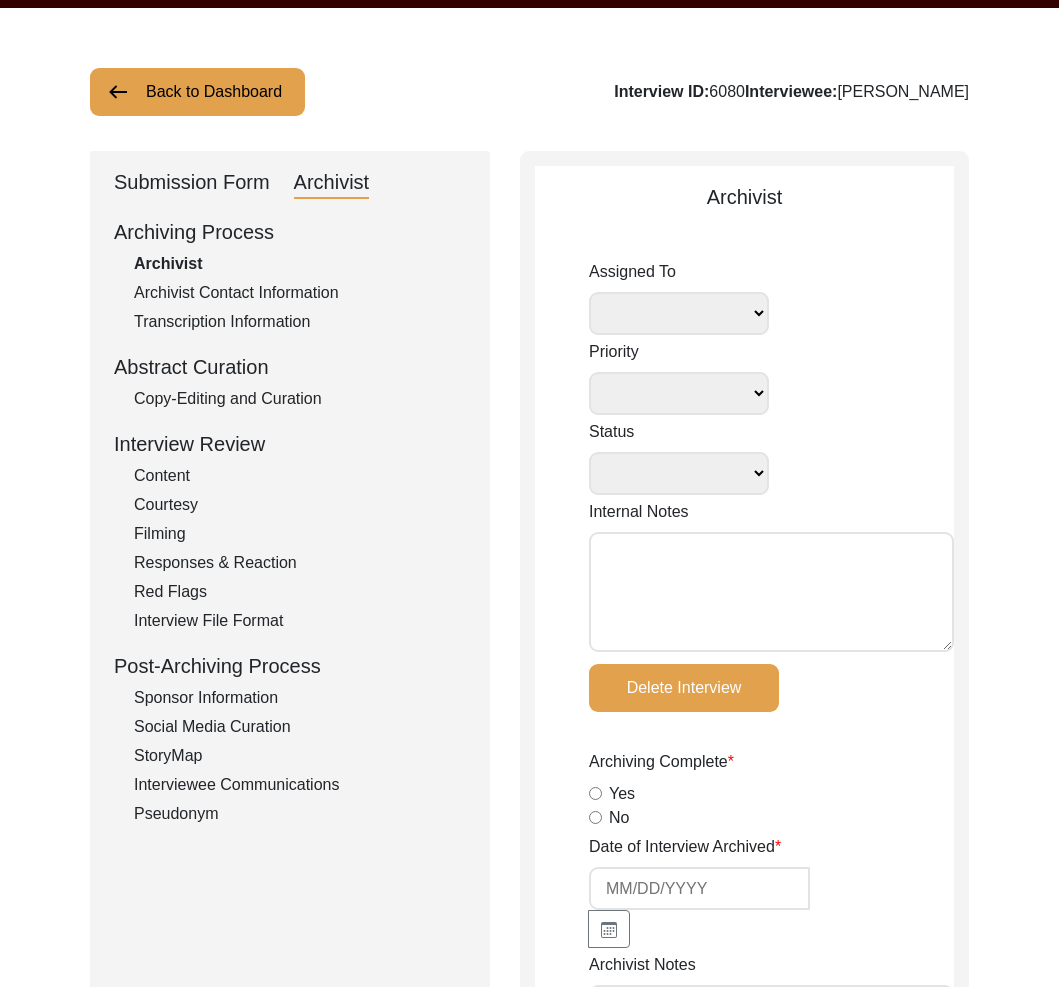 select 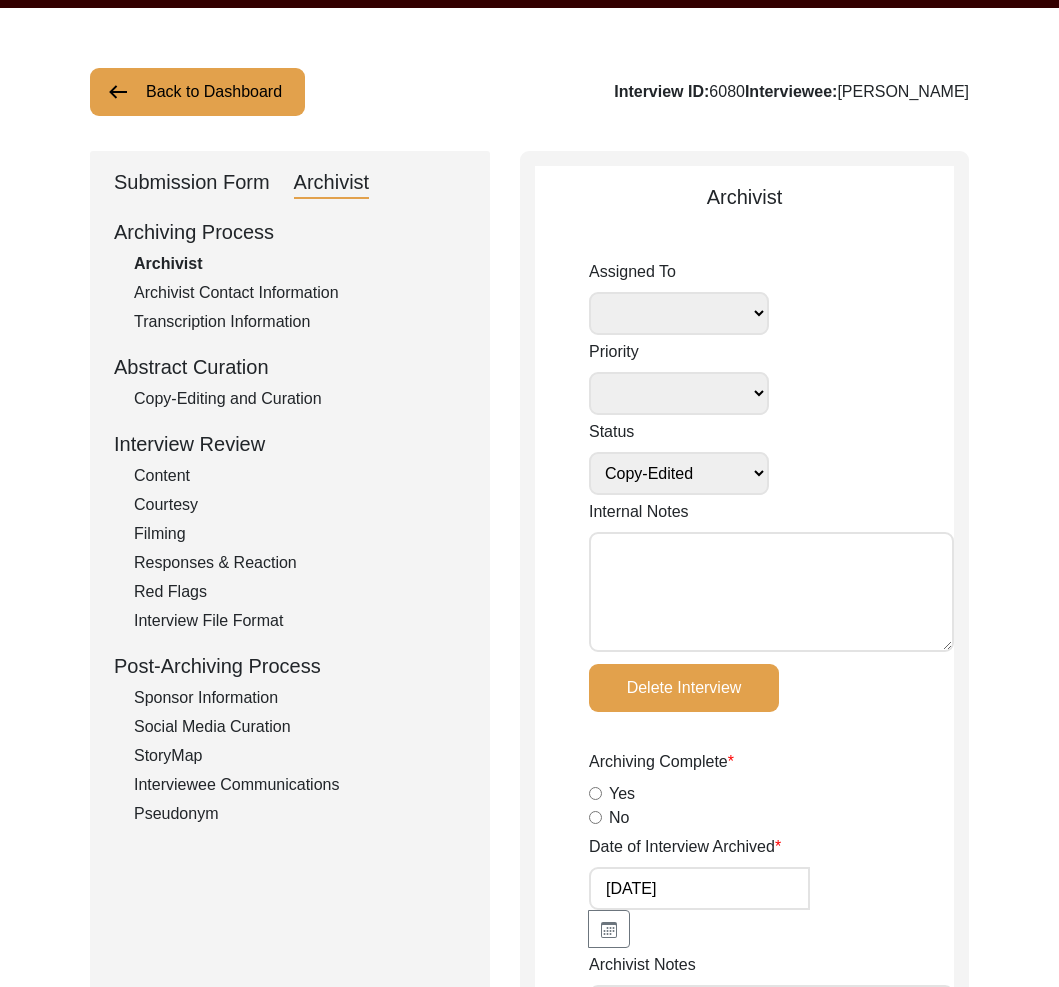 select 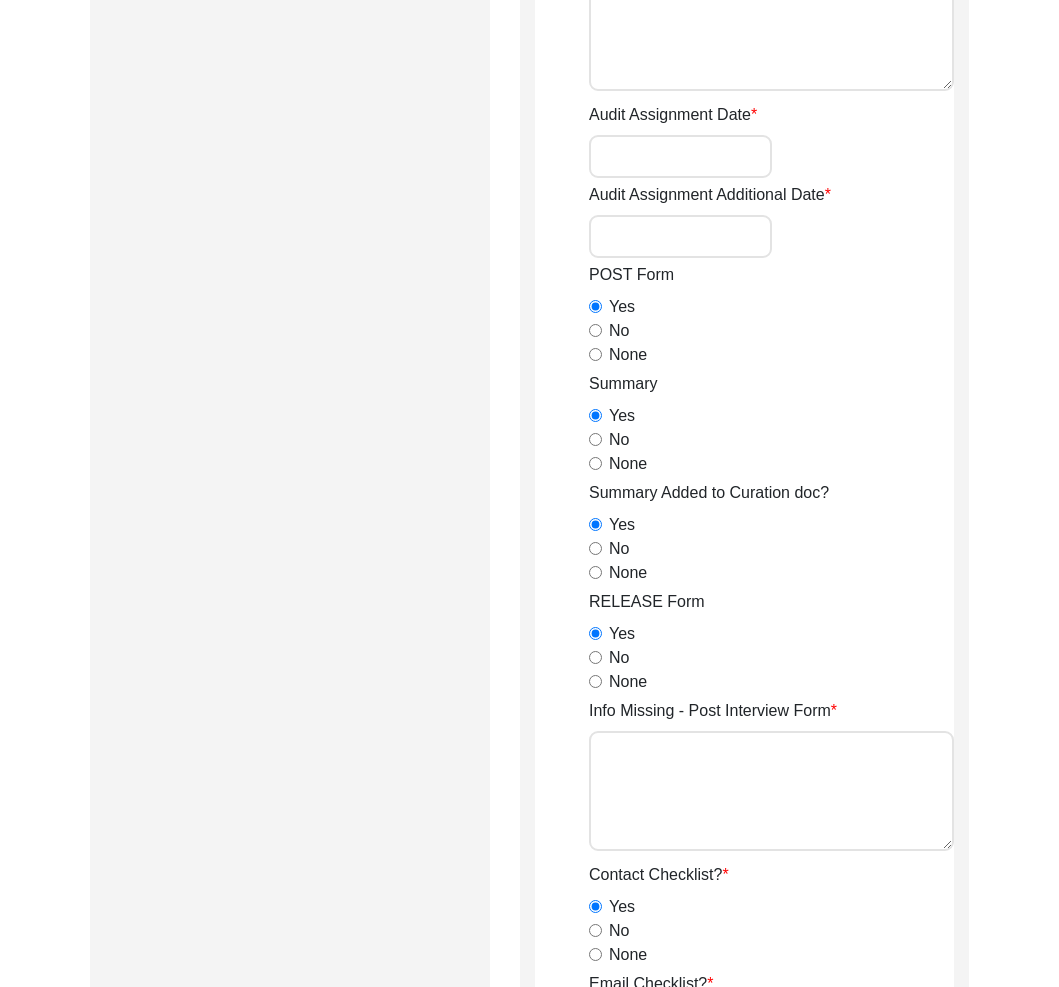 scroll, scrollTop: 0, scrollLeft: 0, axis: both 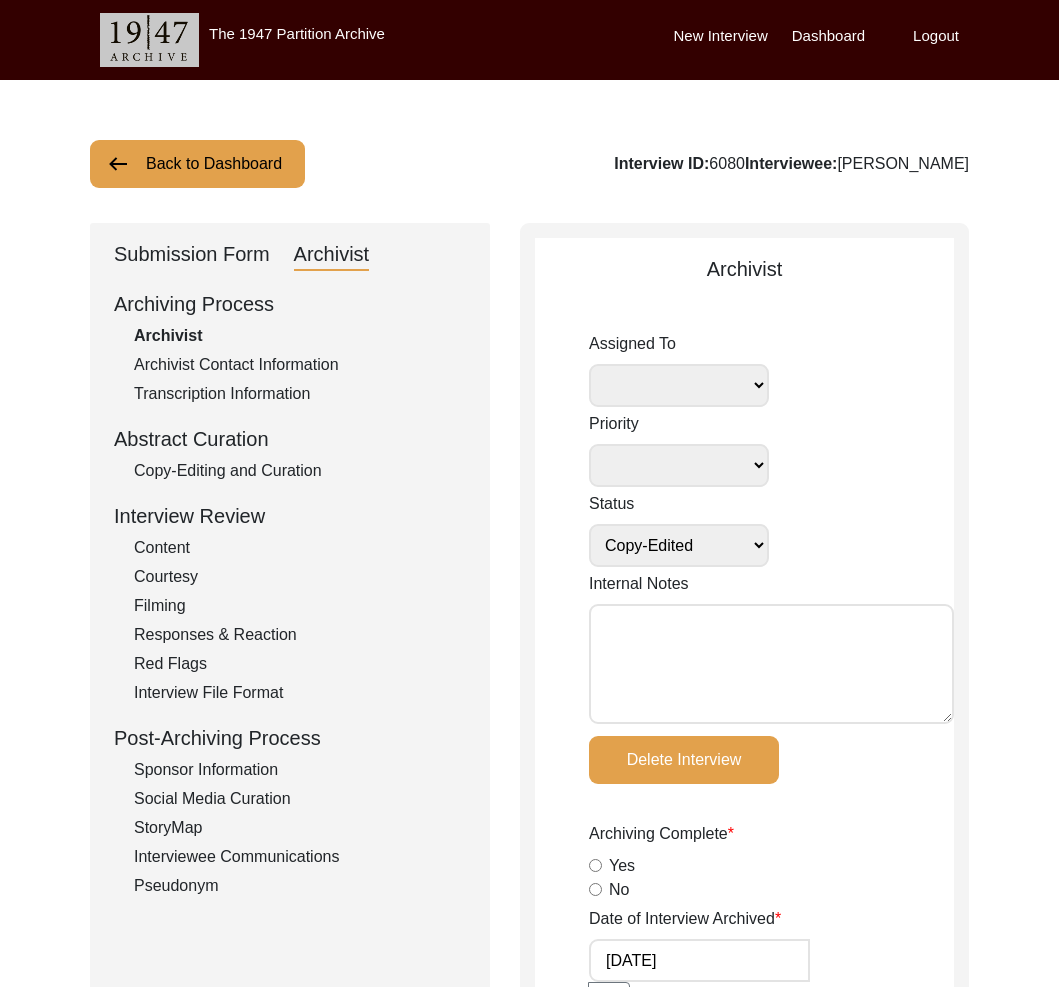 click on "Submission Form" 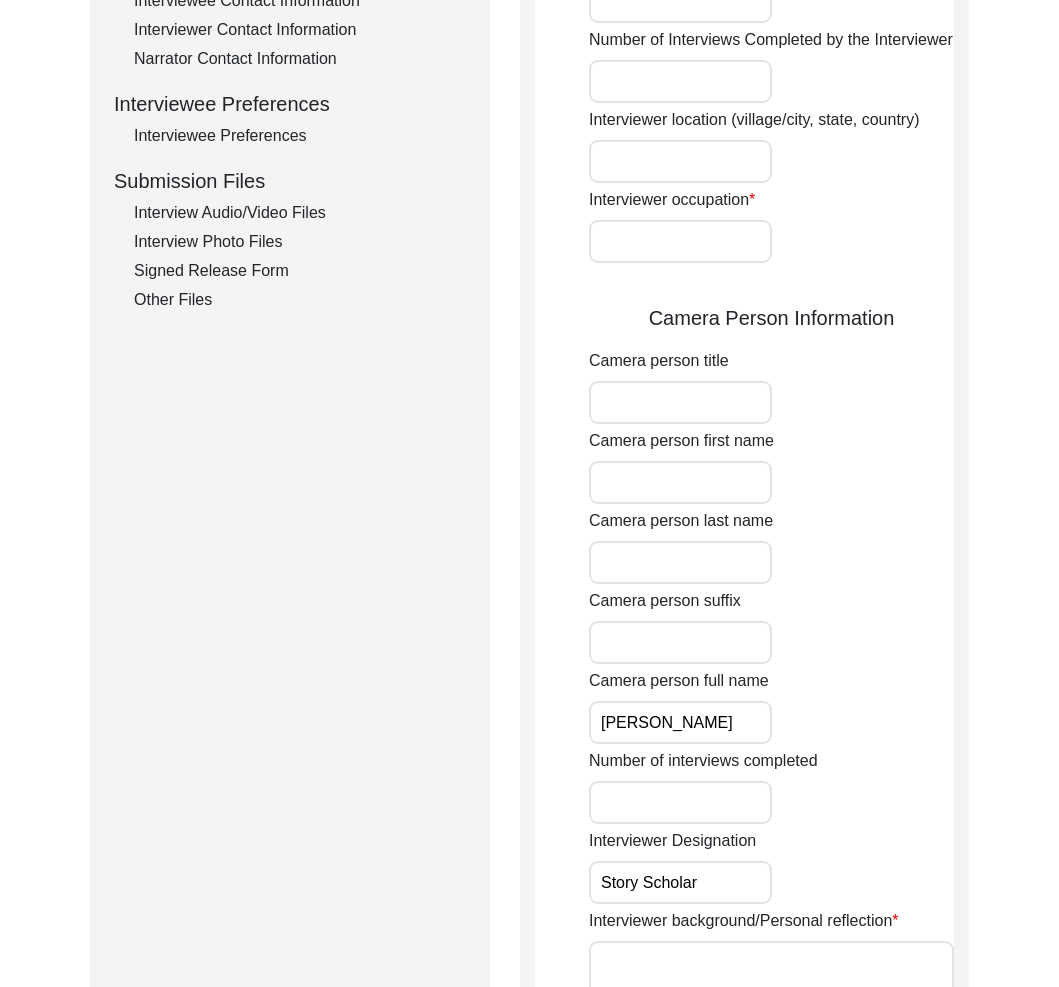 scroll, scrollTop: 327, scrollLeft: 0, axis: vertical 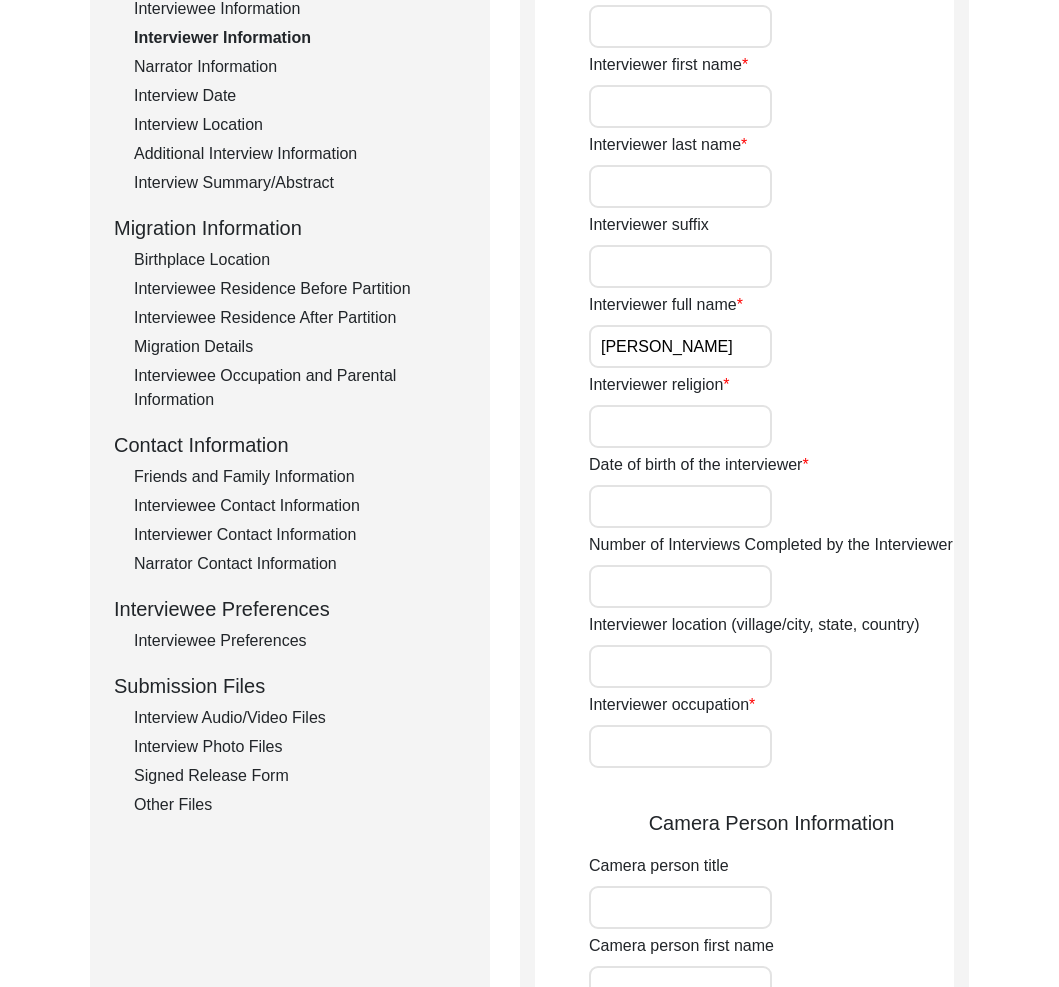 click on "Interview Information   Interviewee Information   Interviewer Information   Narrator Information   Interview Date   Interview Location   Additional Interview Information   Interview Summary/Abstract   Migration Information   Birthplace Location   Interviewee Residence Before Partition   Interviewee Residence After Partition   Migration Details   Interviewee Occupation and Parental Information   Contact Information   Friends and Family Information   Interviewee Contact Information   Interviewer Contact Information   Narrator Contact Information   Interviewee Preferences   Interviewee Preferences   Submission Files   Interview Audio/Video Files   Interview Photo Files   Signed Release Form   Other Files" 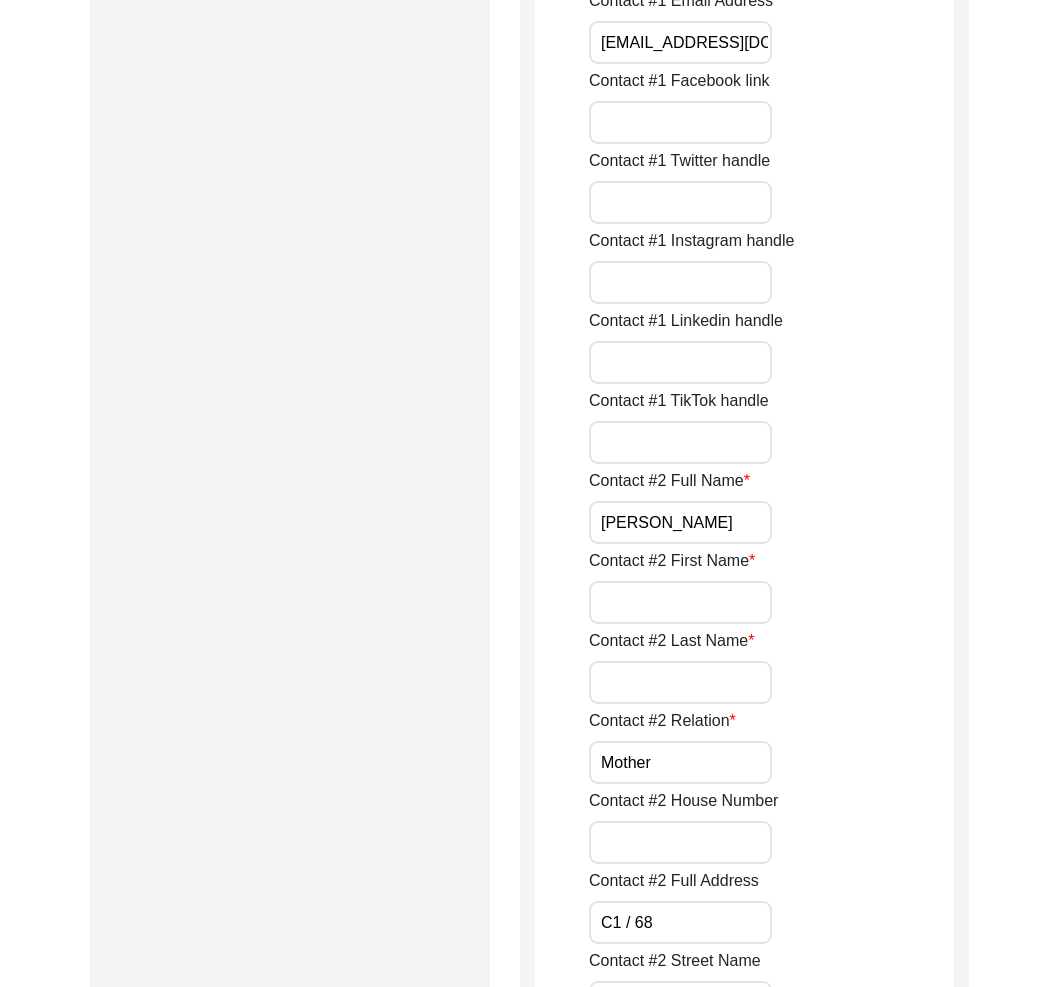 scroll, scrollTop: 842, scrollLeft: 0, axis: vertical 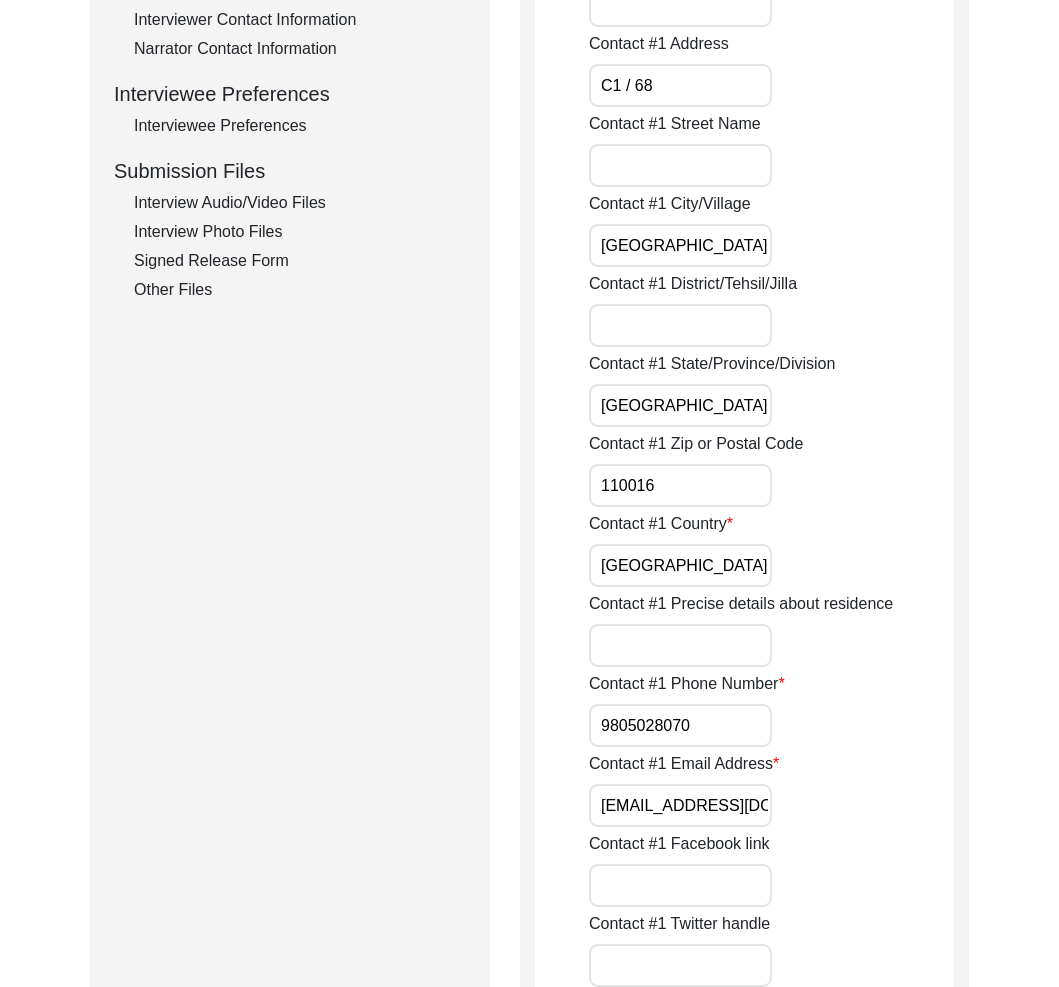 click on "Interview Photo Files" 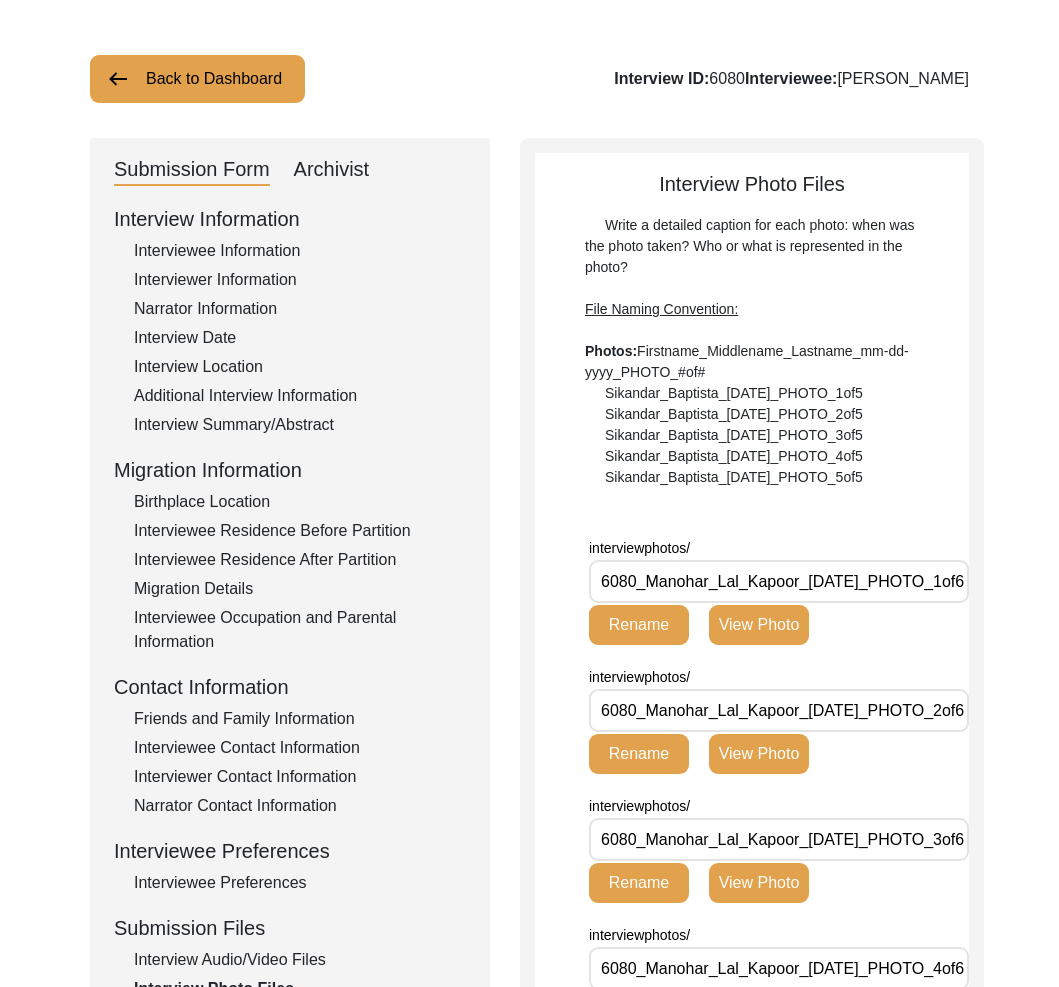 scroll, scrollTop: 479, scrollLeft: 0, axis: vertical 